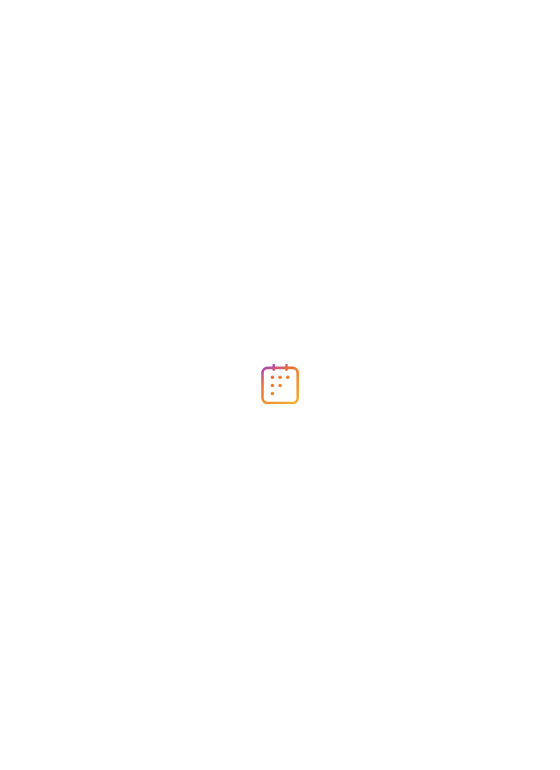 scroll, scrollTop: 0, scrollLeft: 0, axis: both 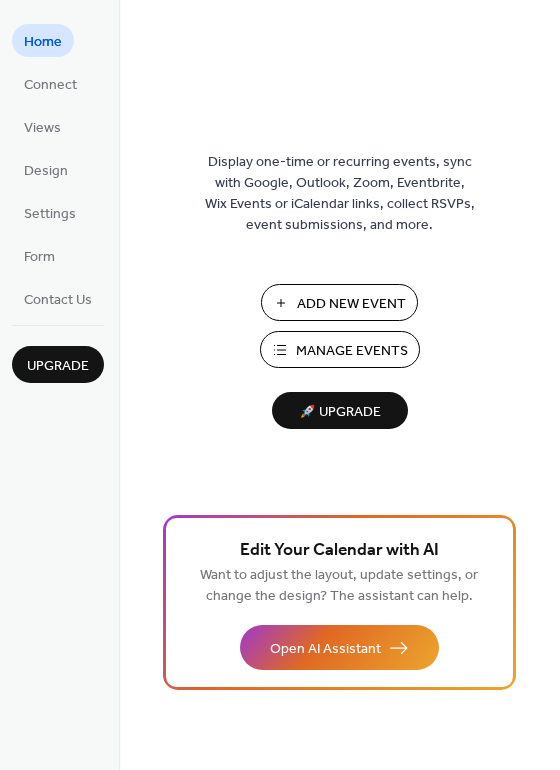 click on "Manage Events" at bounding box center (352, 351) 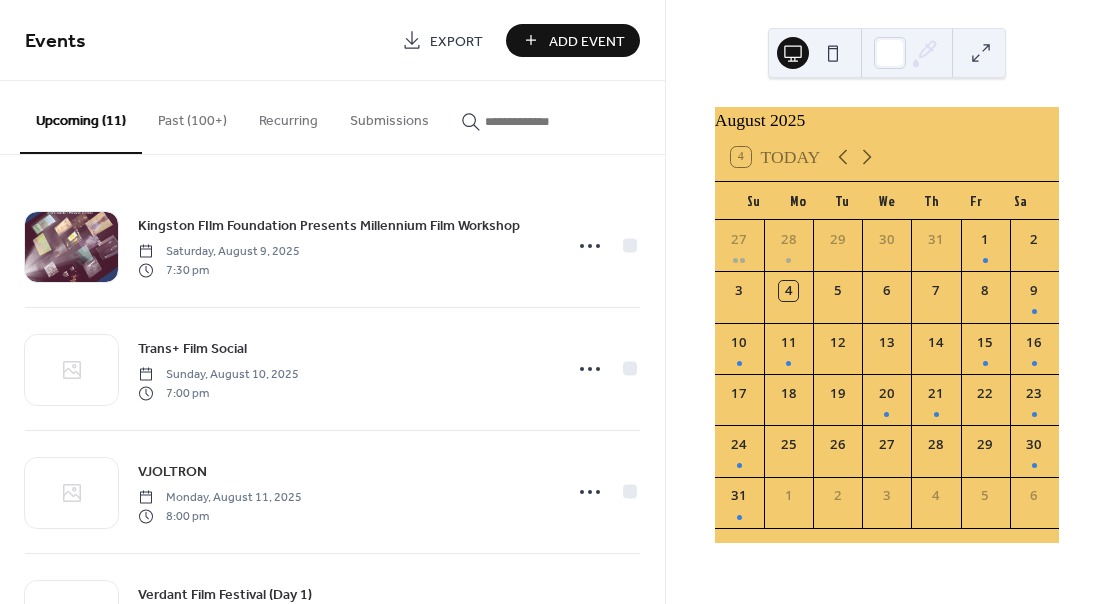 scroll, scrollTop: 0, scrollLeft: 0, axis: both 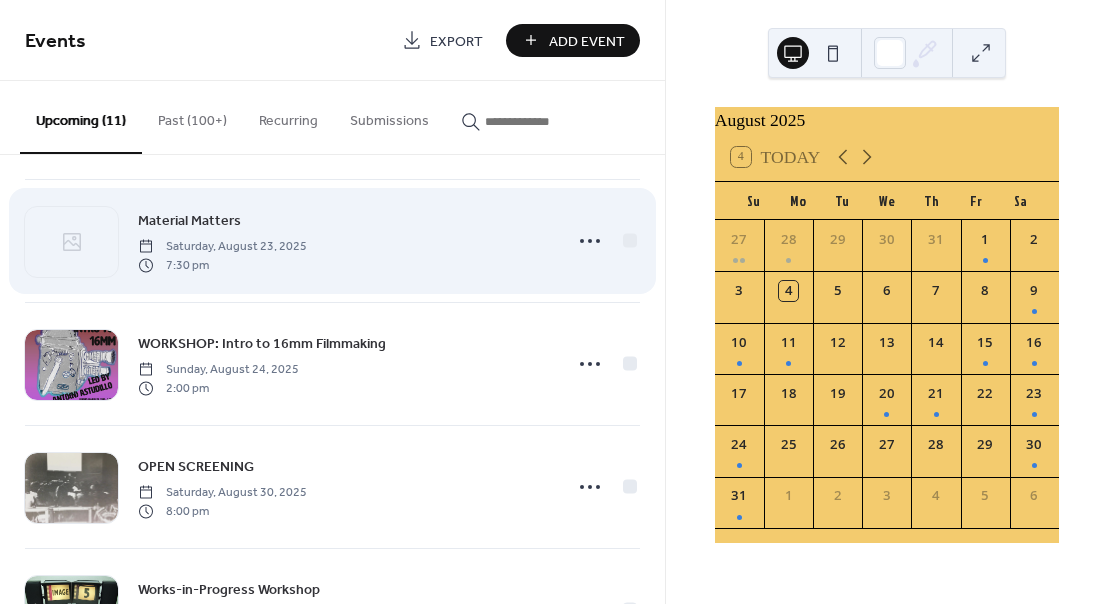click on "Material Matters Saturday, [DATE] [TIME]" at bounding box center (343, 241) 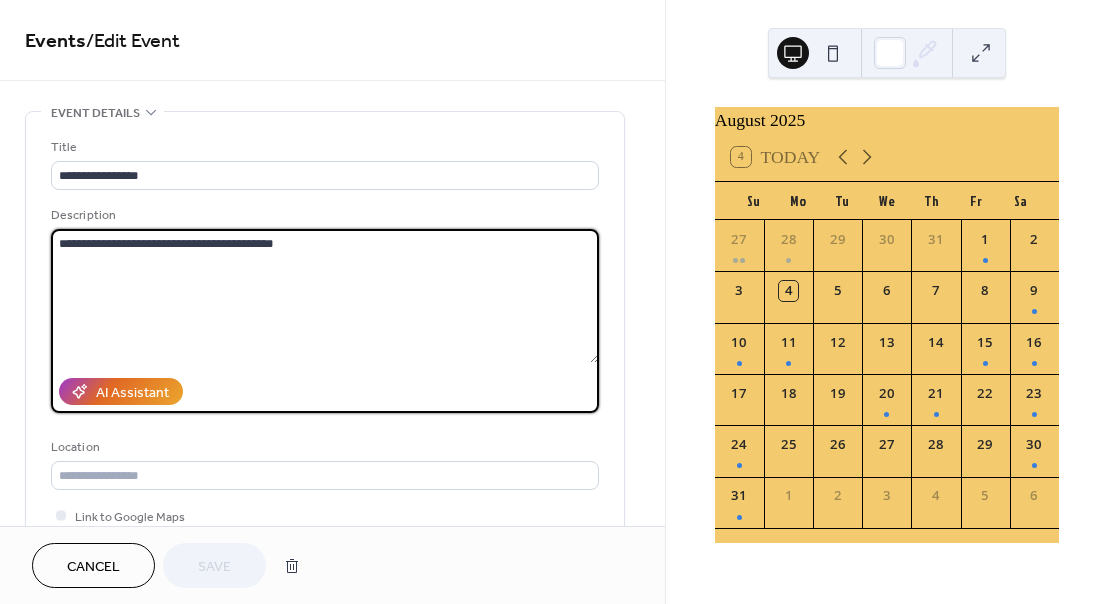 click on "**********" at bounding box center (325, 296) 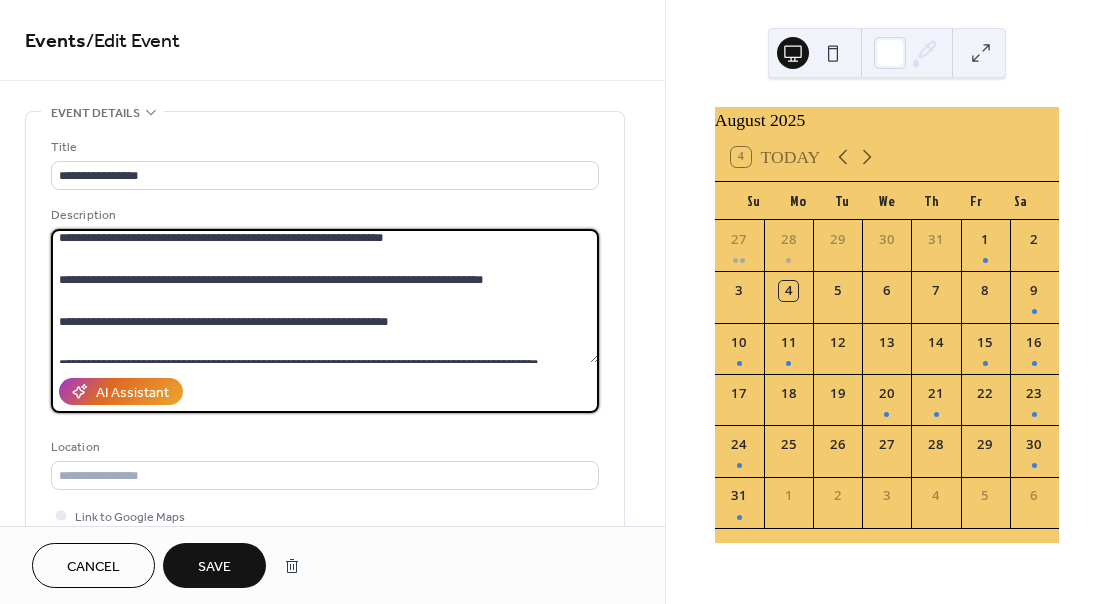 scroll, scrollTop: 593, scrollLeft: 0, axis: vertical 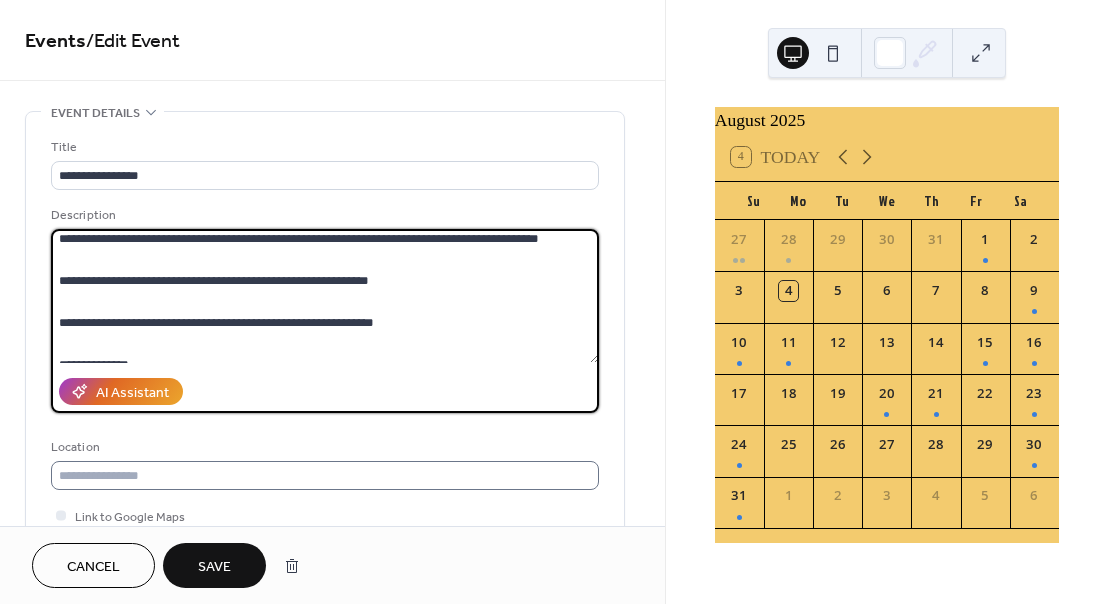 type on "**********" 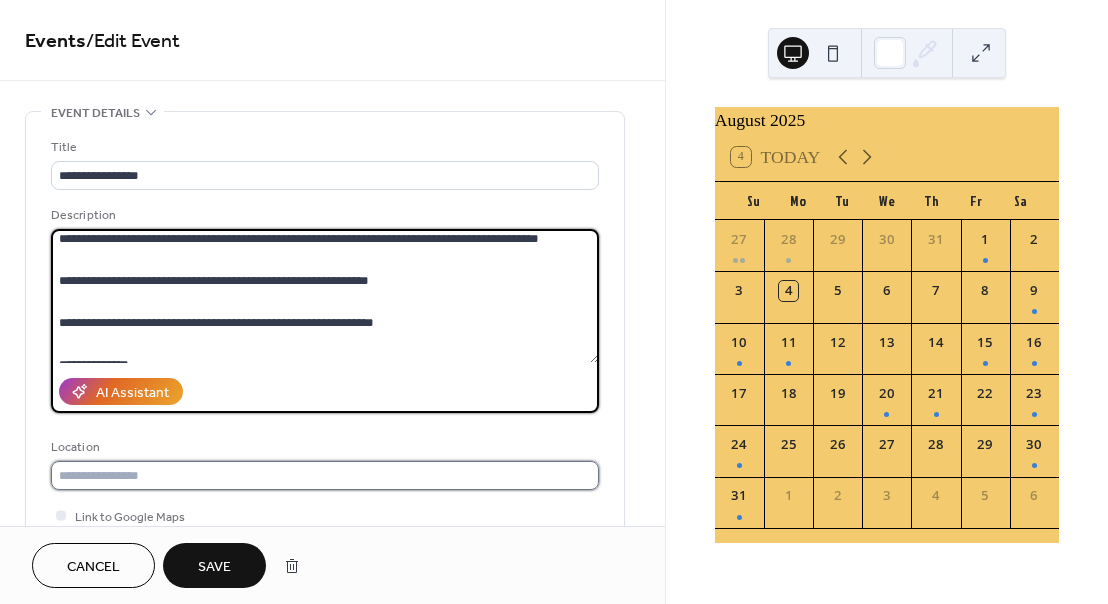 click at bounding box center [325, 475] 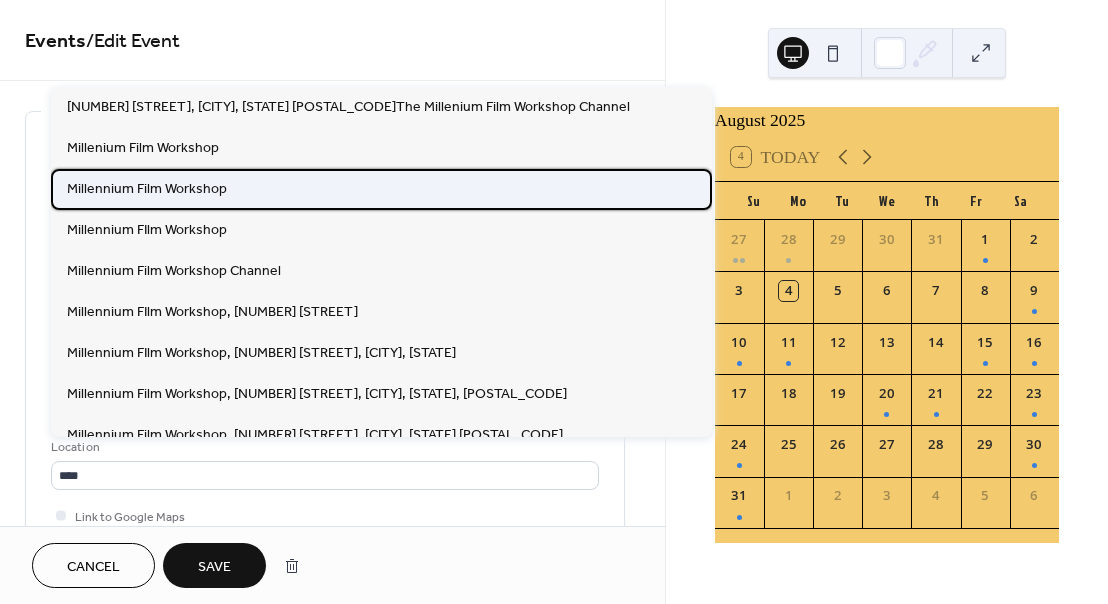 click on "Millennium Film Workshop" at bounding box center [147, 189] 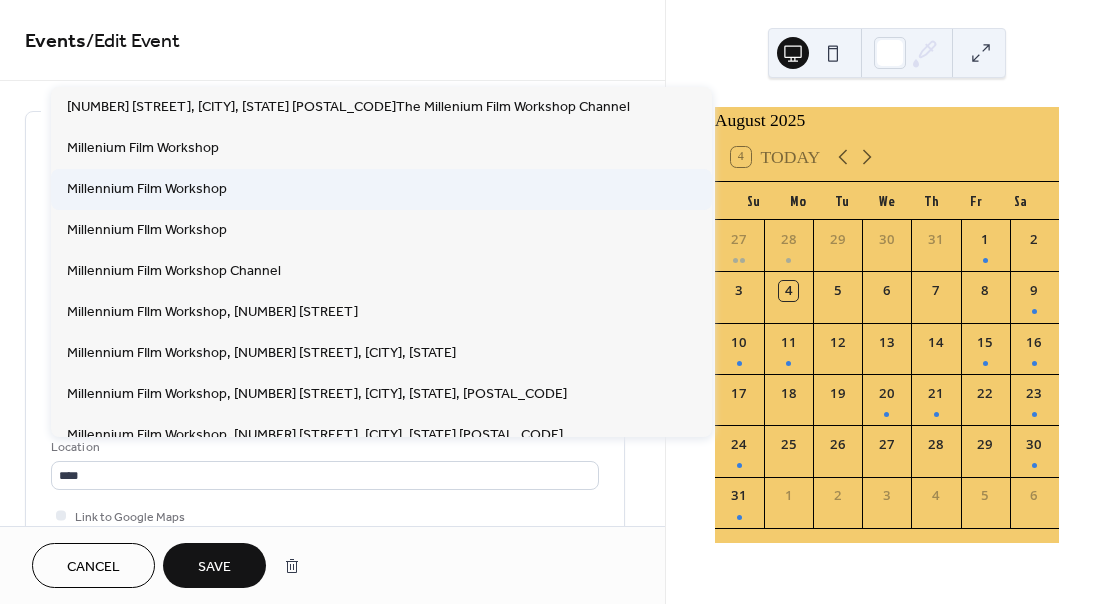 type on "**********" 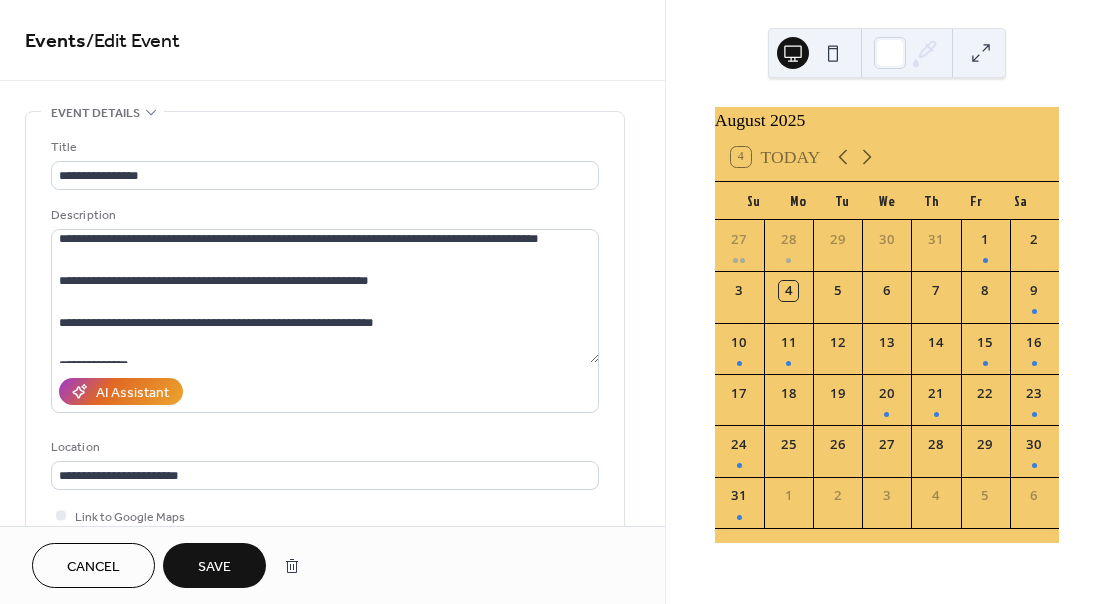 click on "**********" at bounding box center [332, 798] 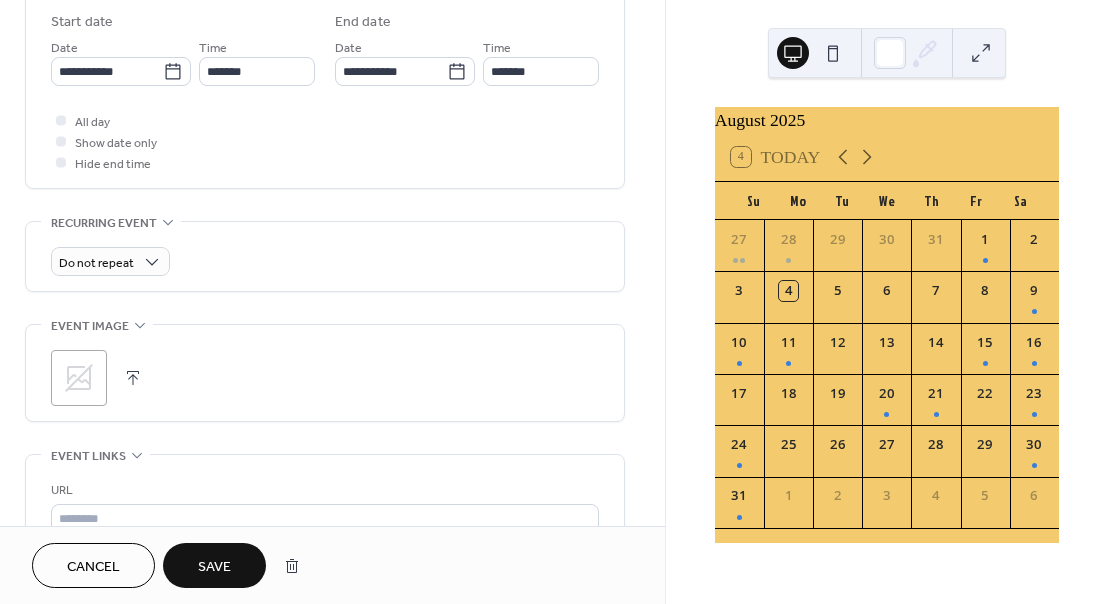 scroll, scrollTop: 671, scrollLeft: 0, axis: vertical 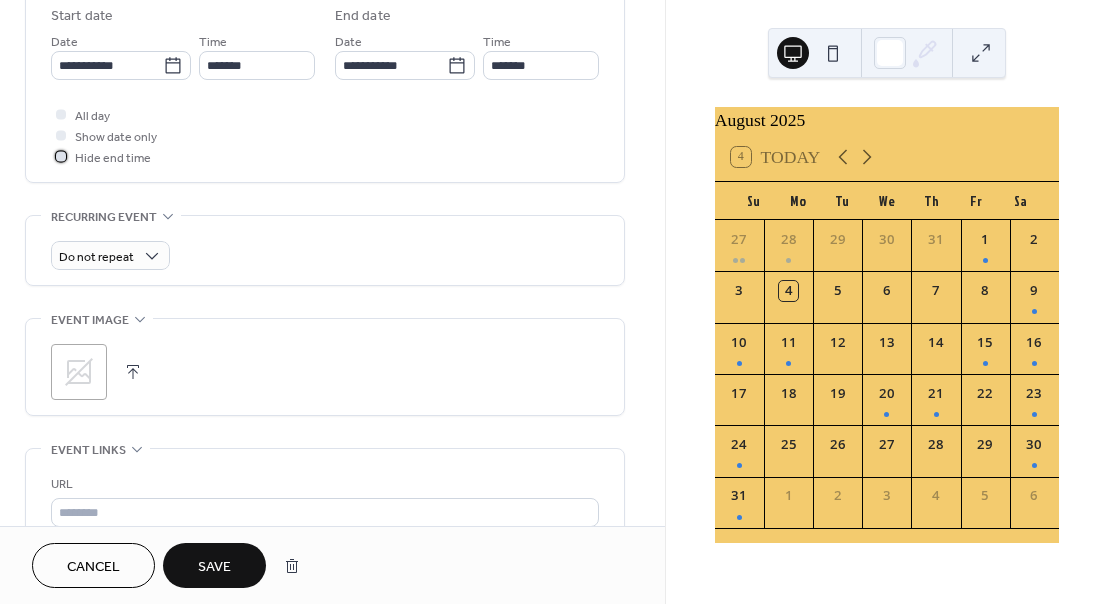 click at bounding box center [61, 156] 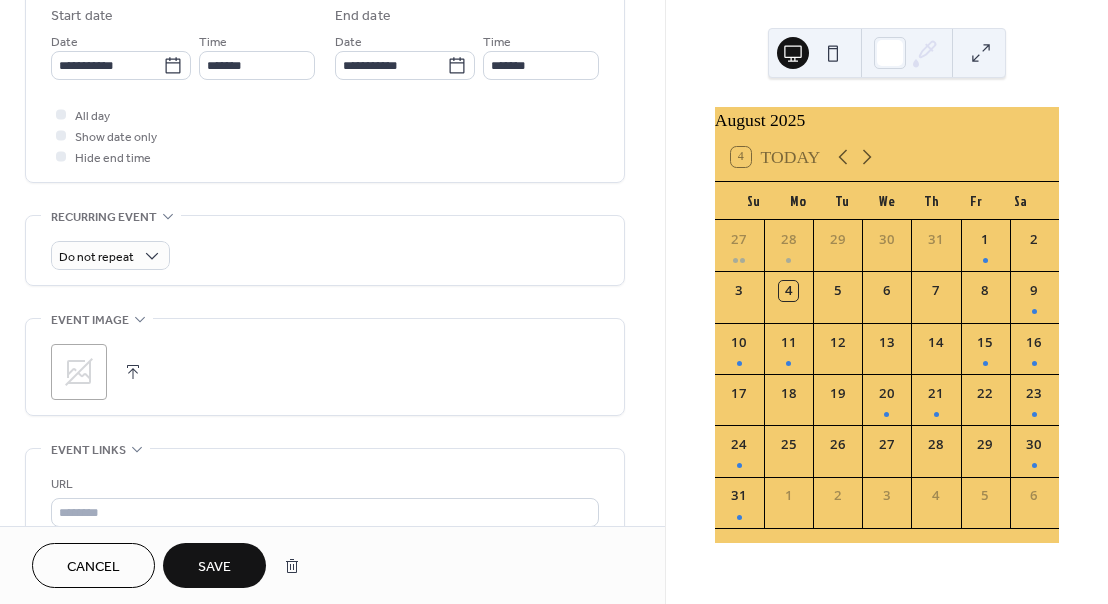 click 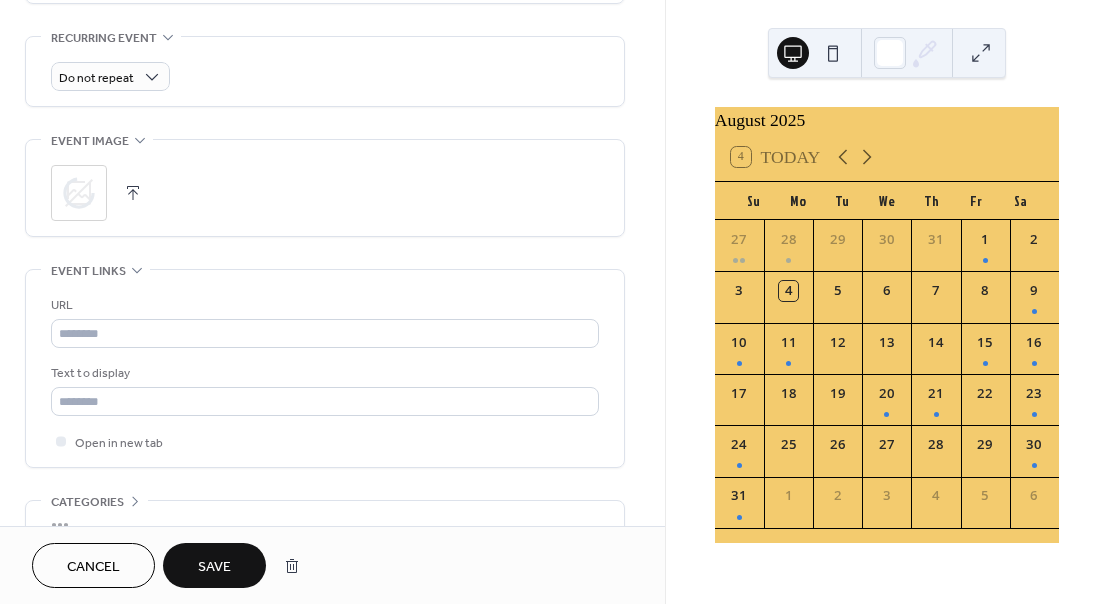 scroll, scrollTop: 943, scrollLeft: 0, axis: vertical 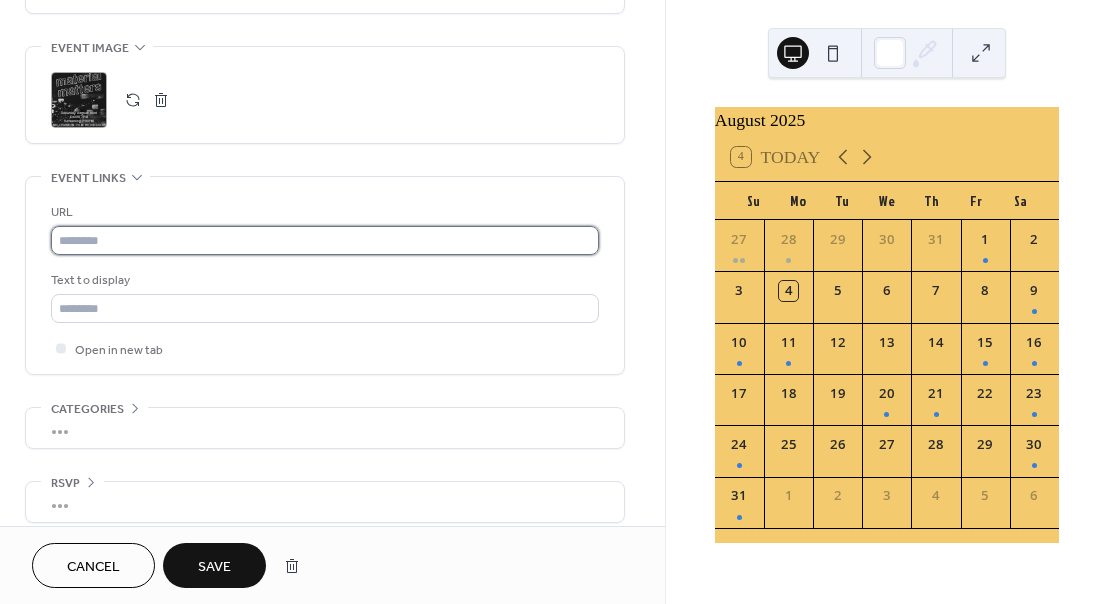 click at bounding box center (325, 240) 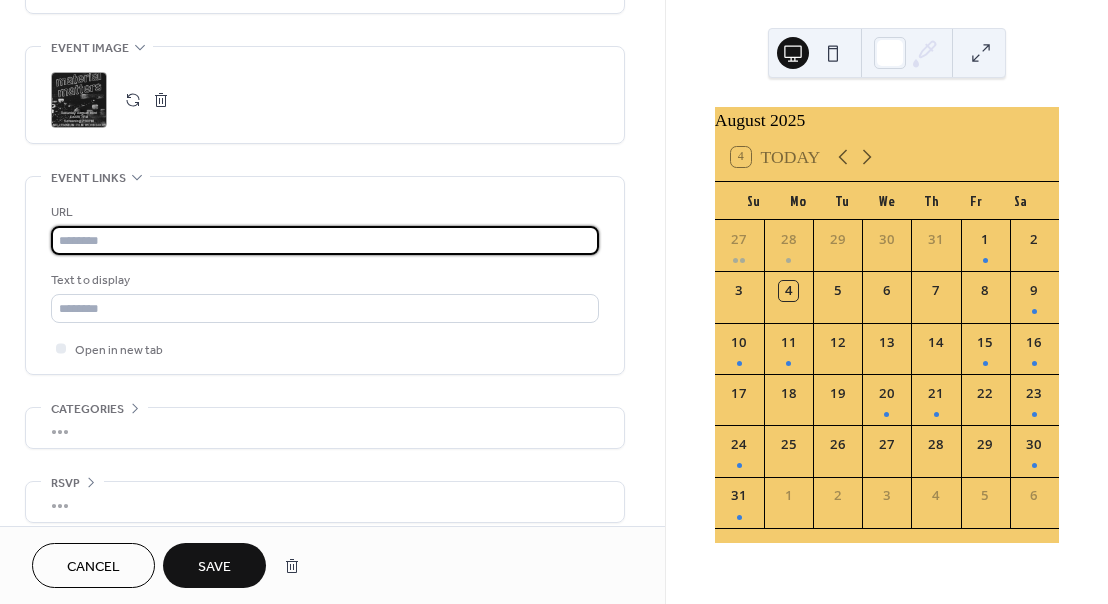 paste on "**********" 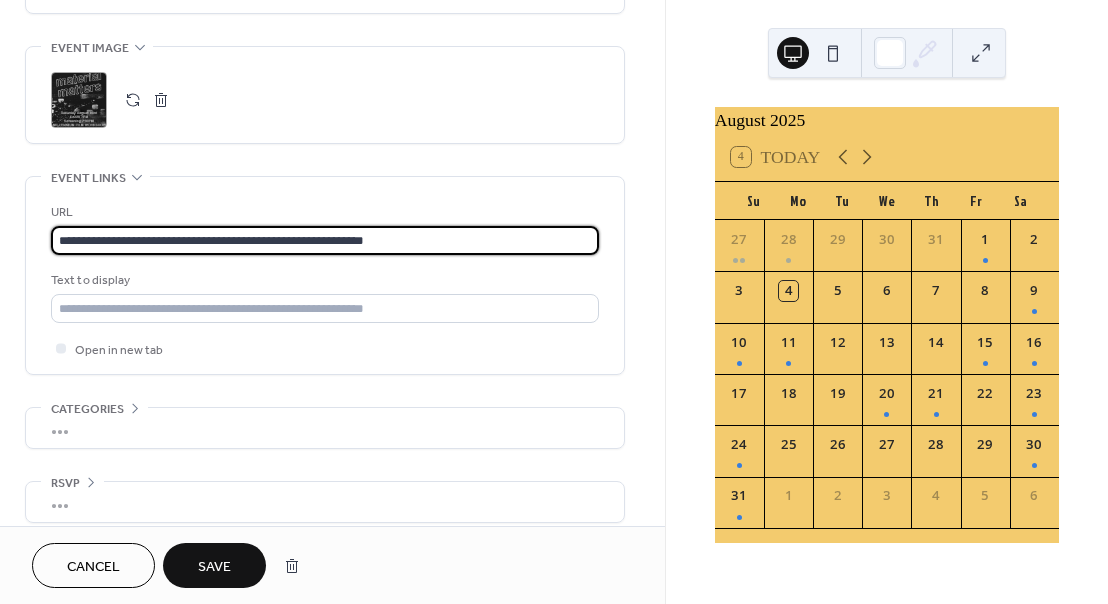 type on "**********" 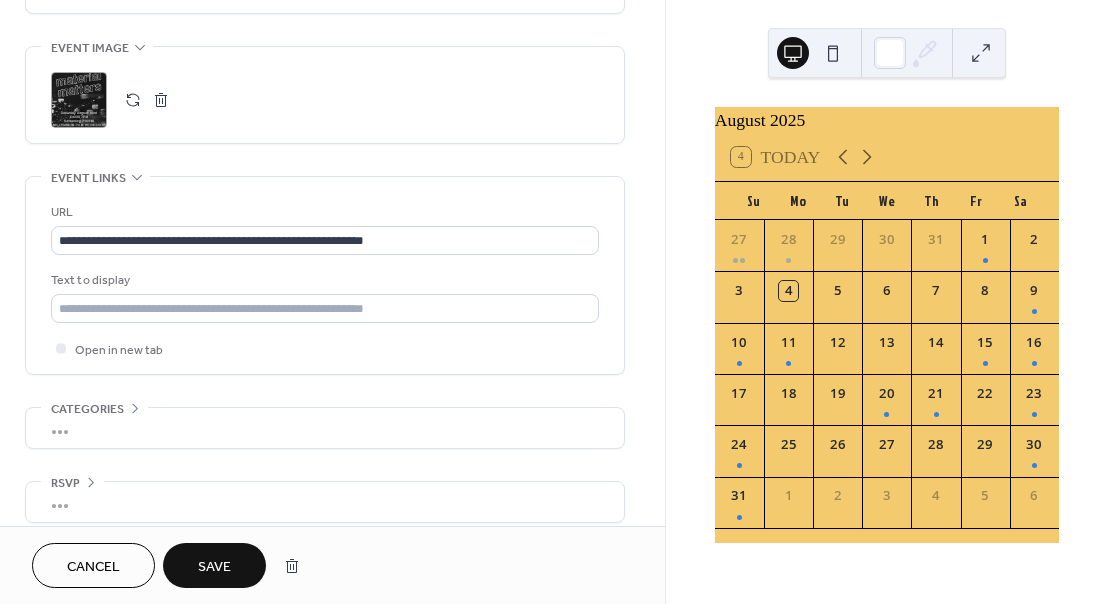 scroll, scrollTop: 960, scrollLeft: 0, axis: vertical 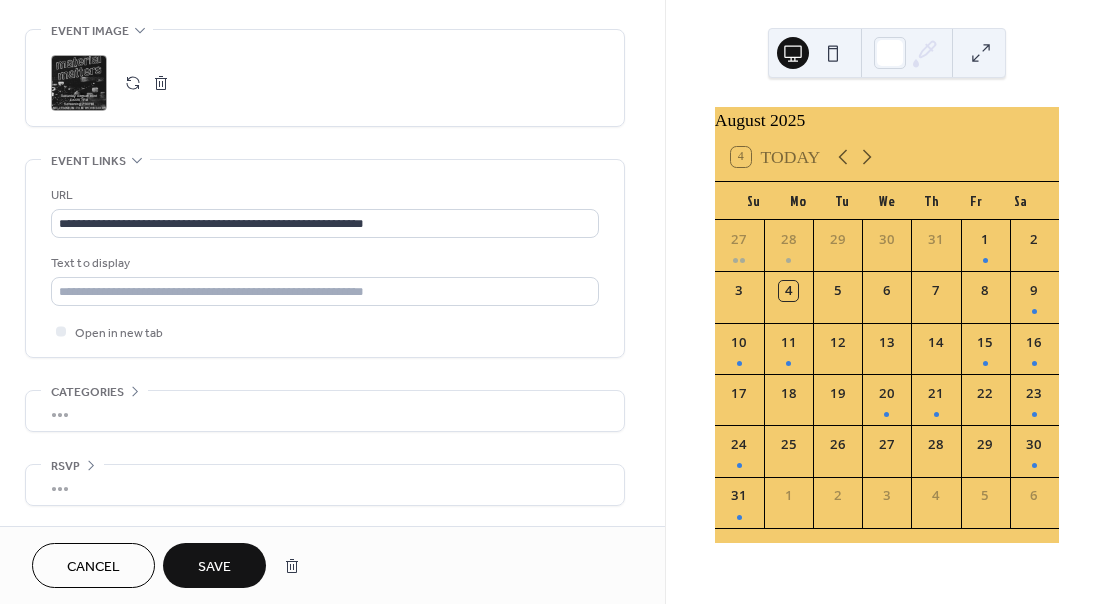 click on "Save" at bounding box center (214, 567) 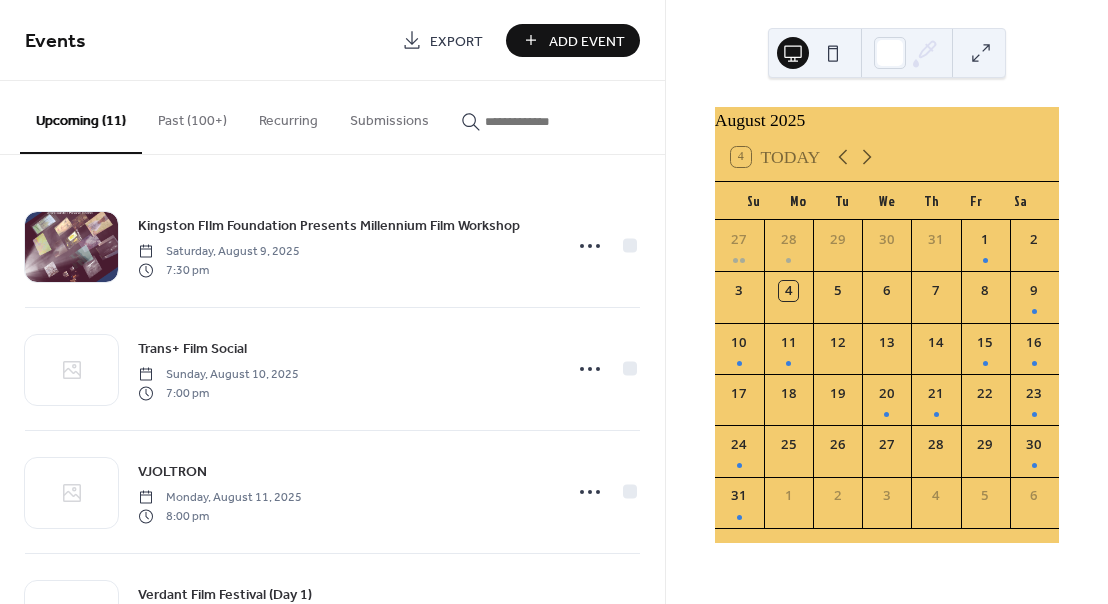 click on "Add Event" at bounding box center [587, 41] 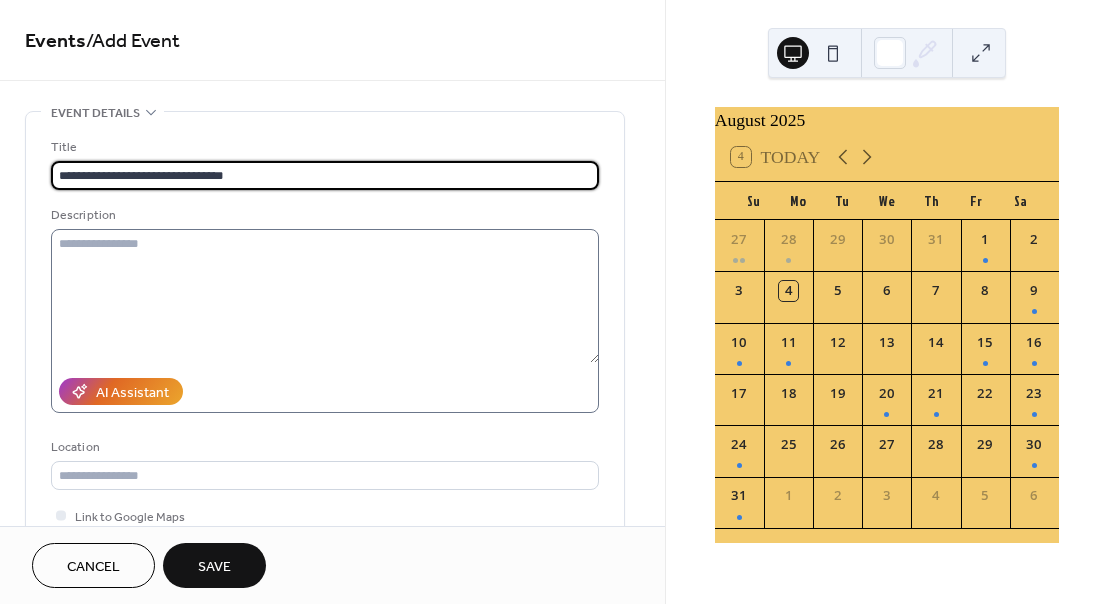 type on "**********" 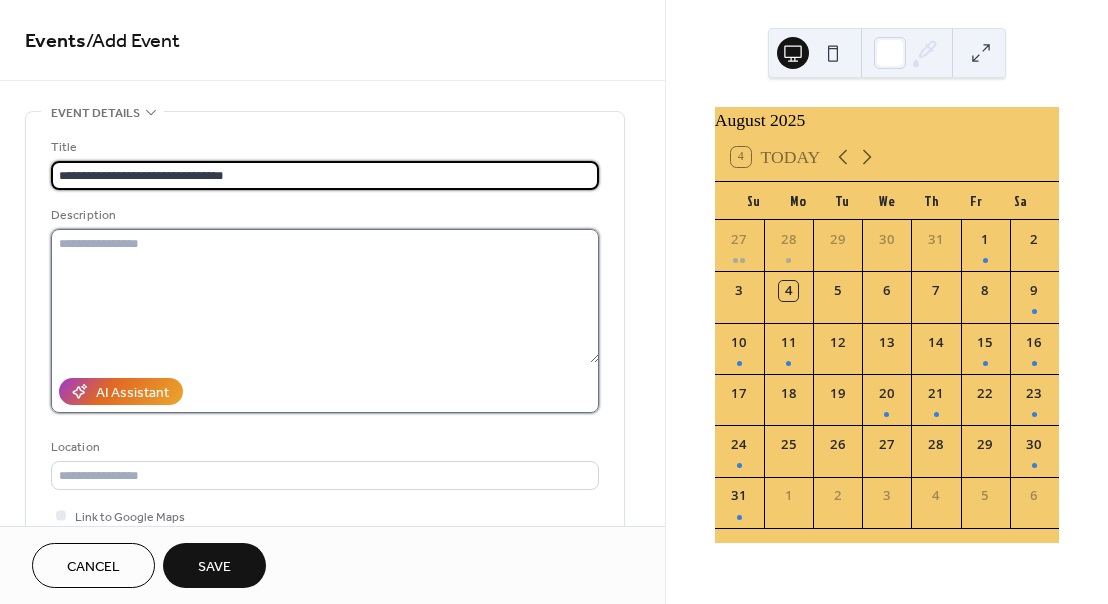 click at bounding box center [325, 296] 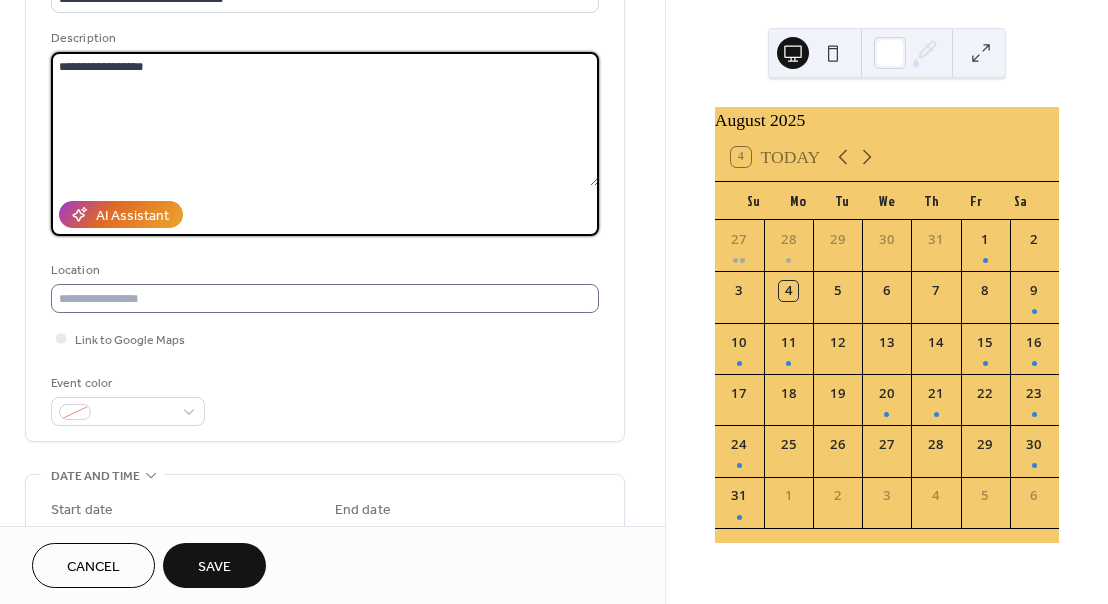 scroll, scrollTop: 220, scrollLeft: 0, axis: vertical 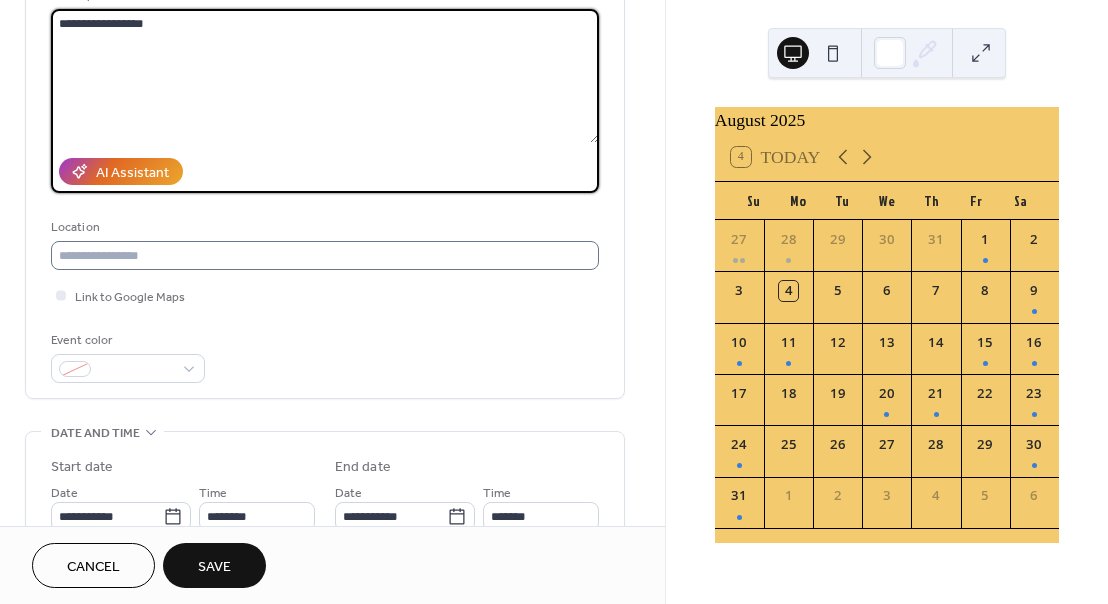 type on "**********" 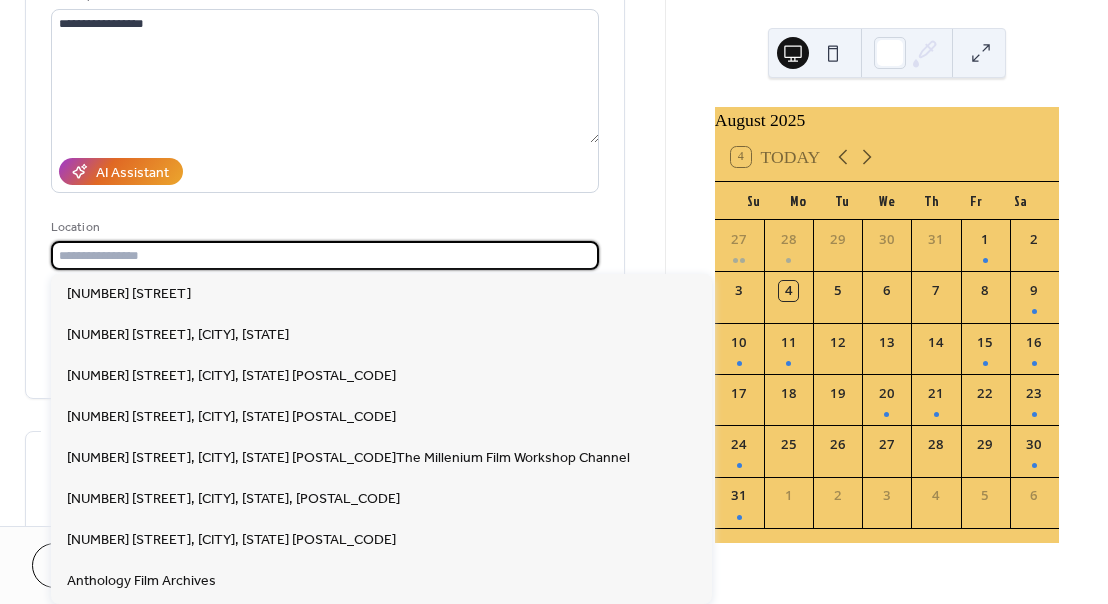 click at bounding box center [325, 255] 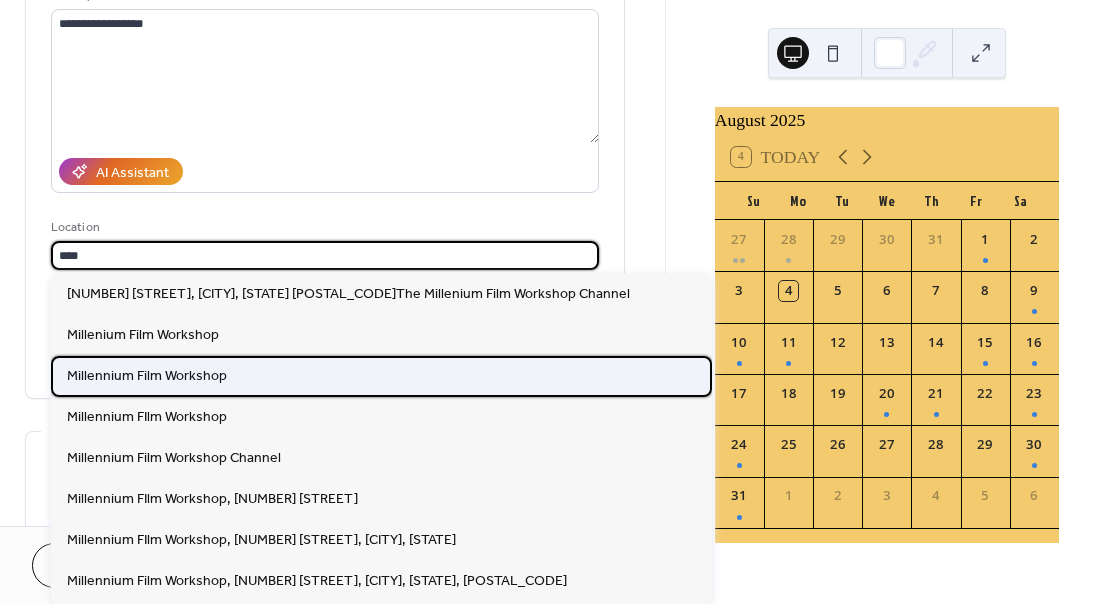 click on "Millennium Film Workshop" at bounding box center (381, 376) 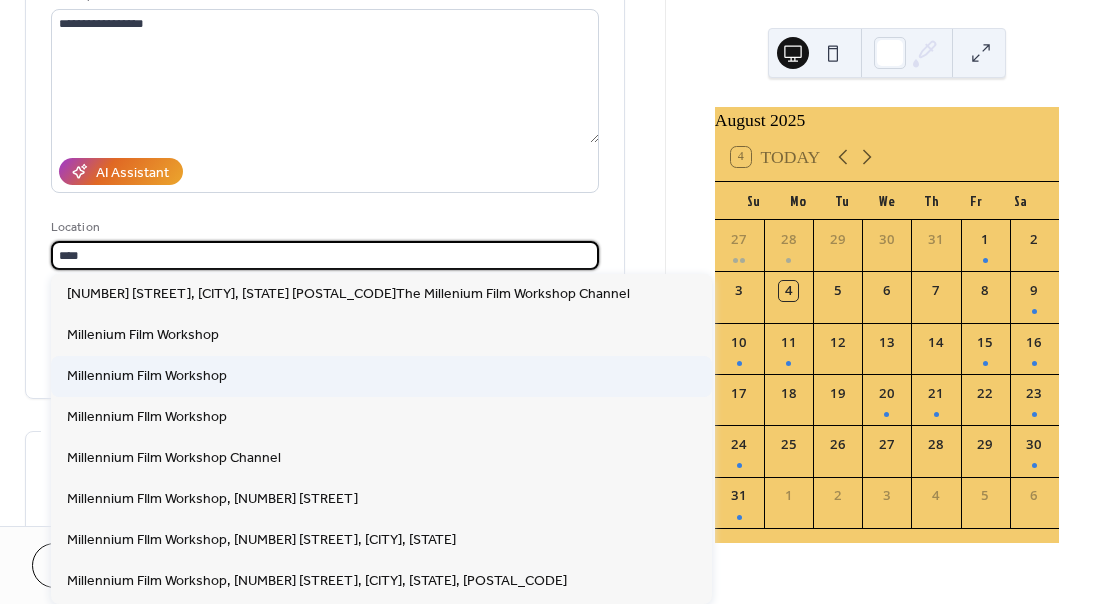 type on "**********" 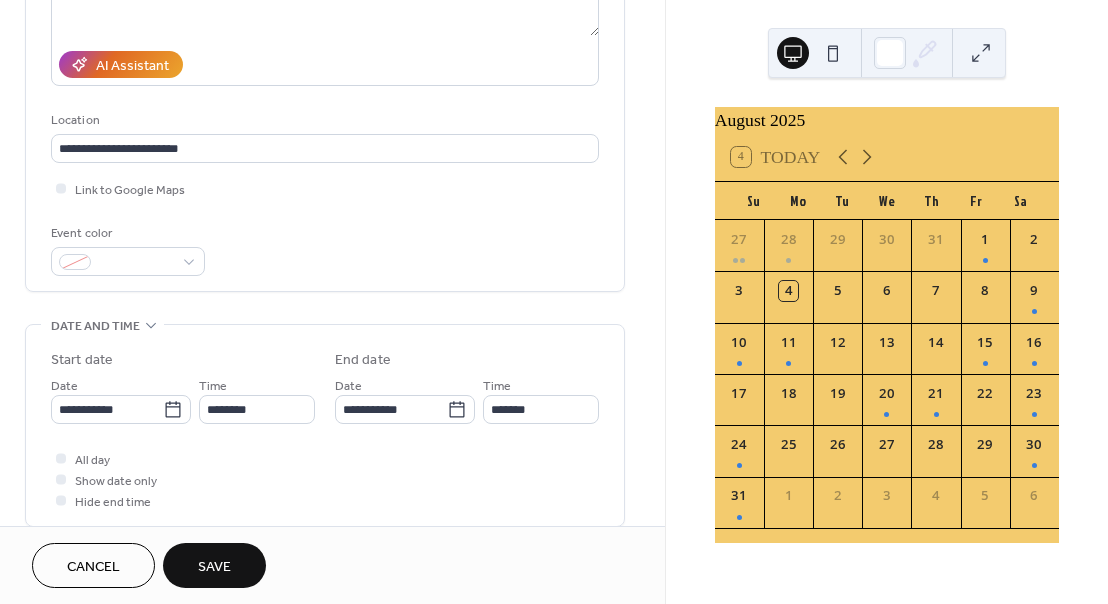 scroll, scrollTop: 441, scrollLeft: 0, axis: vertical 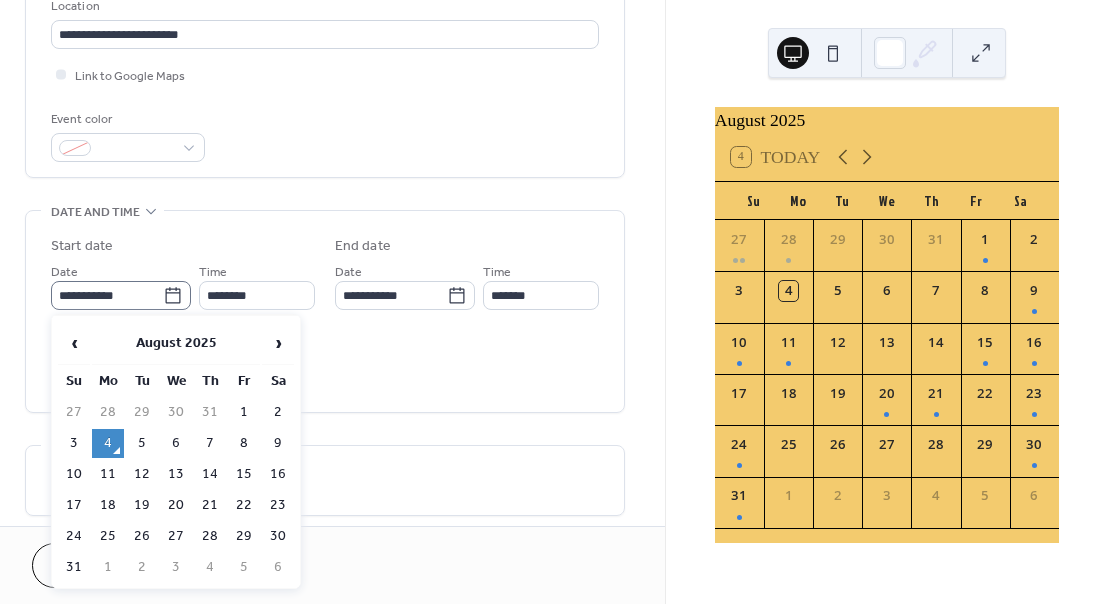 click 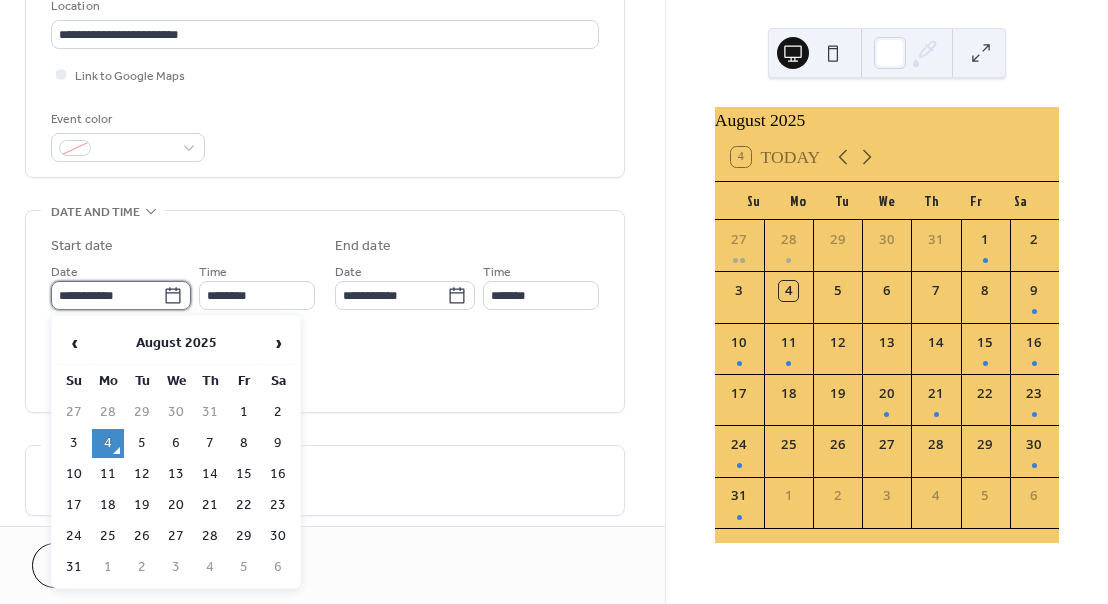 click on "**********" at bounding box center (107, 295) 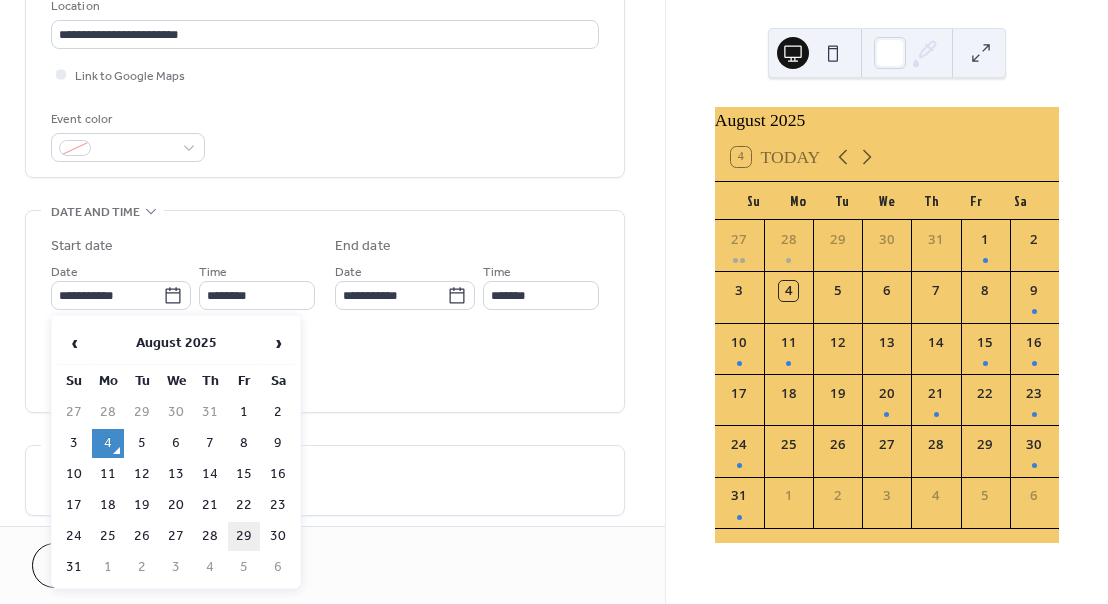 click on "29" at bounding box center [244, 536] 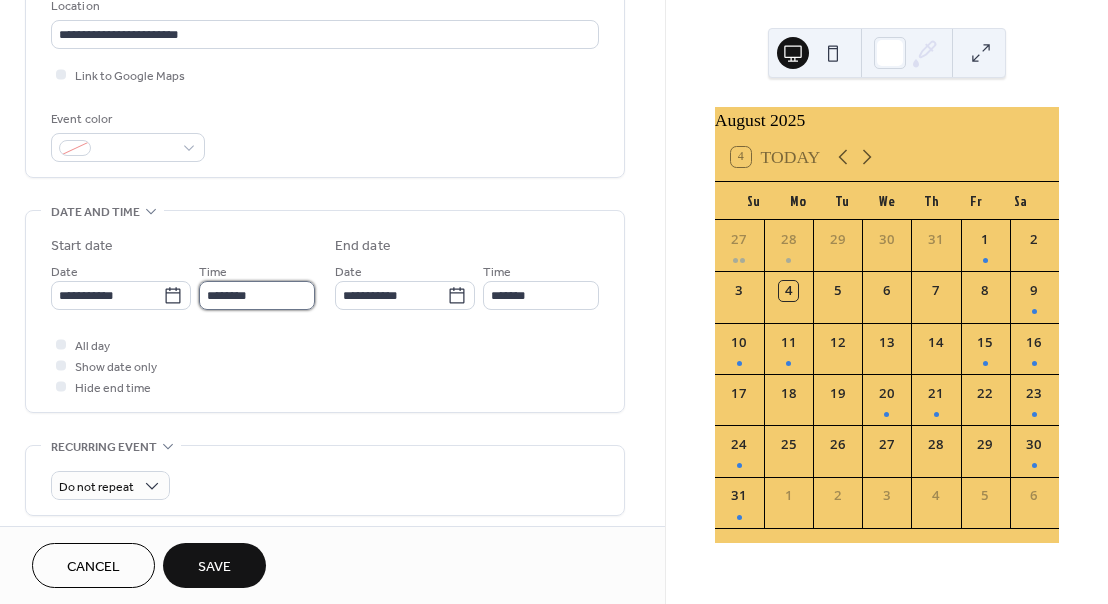 click on "********" at bounding box center [257, 295] 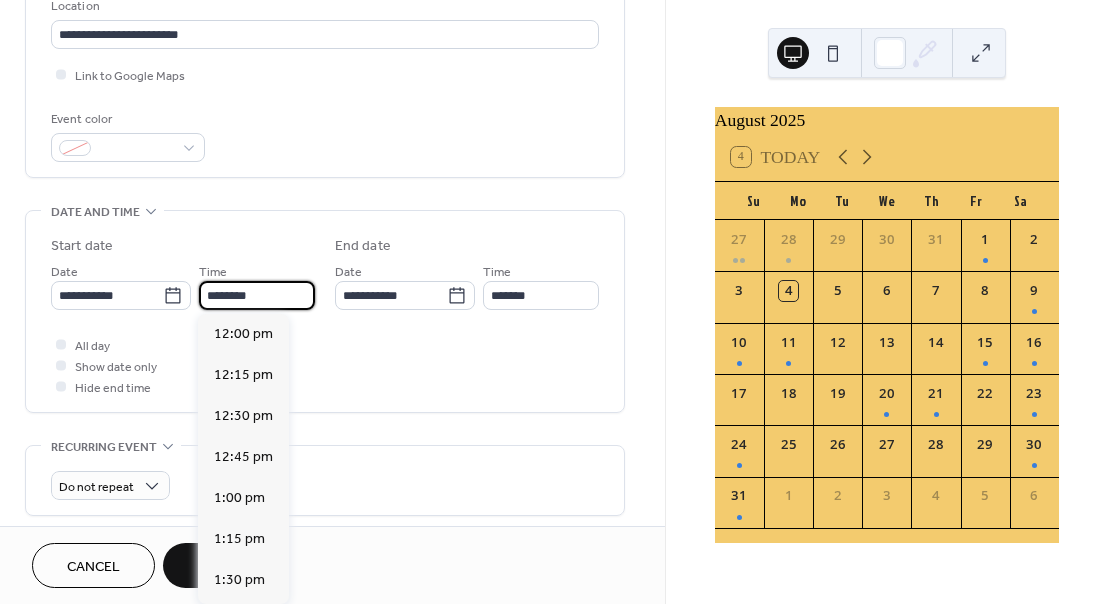 scroll, scrollTop: 0, scrollLeft: 0, axis: both 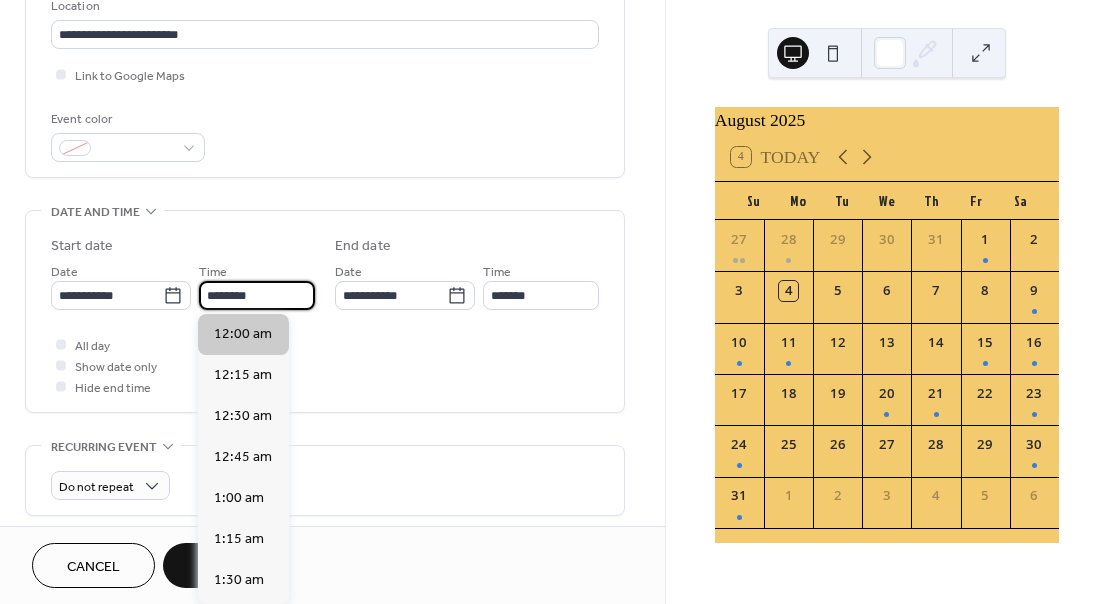 type on "********" 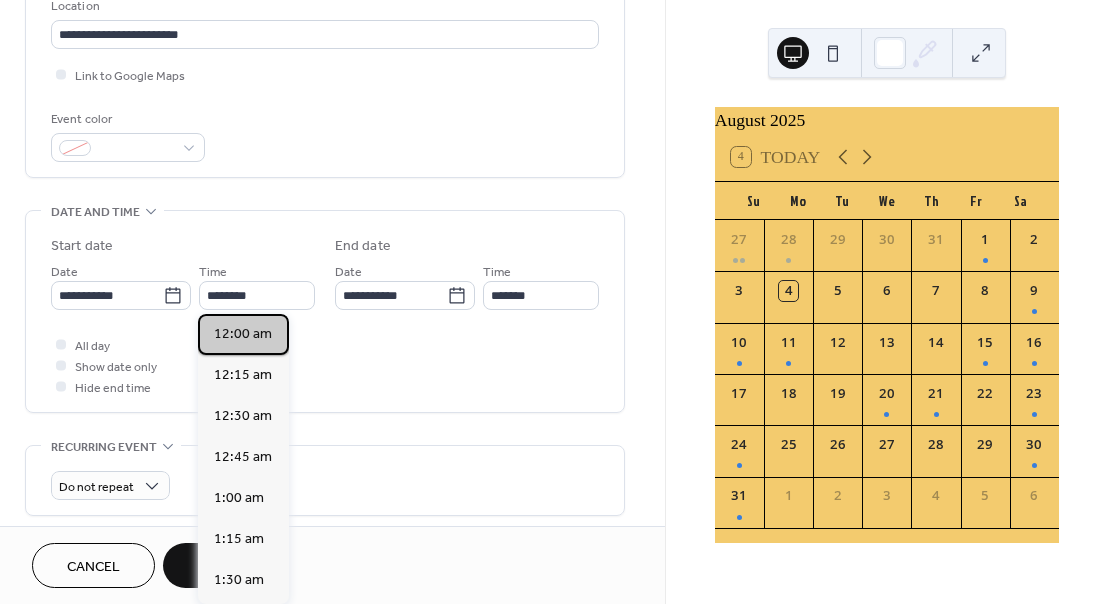 click on "12:00 am" at bounding box center (243, 334) 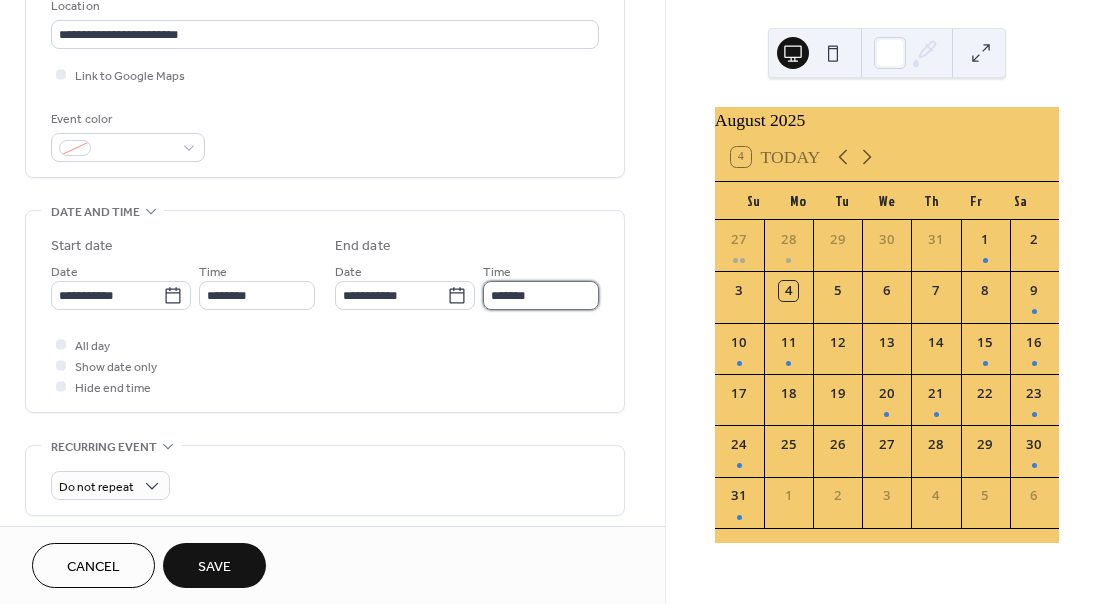 click on "*******" at bounding box center (541, 295) 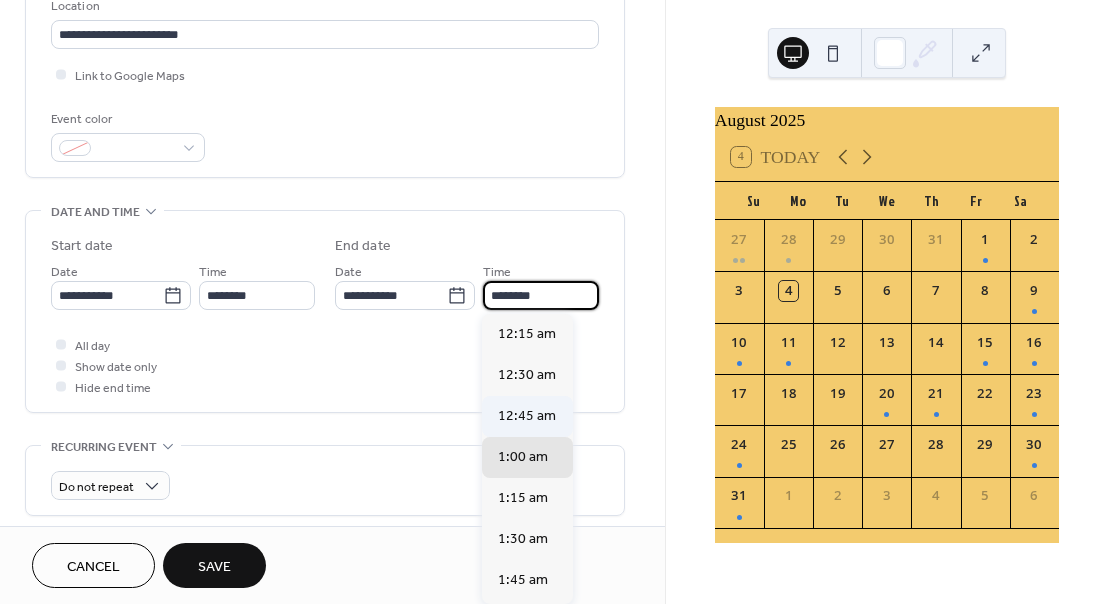 scroll, scrollTop: 1763, scrollLeft: 0, axis: vertical 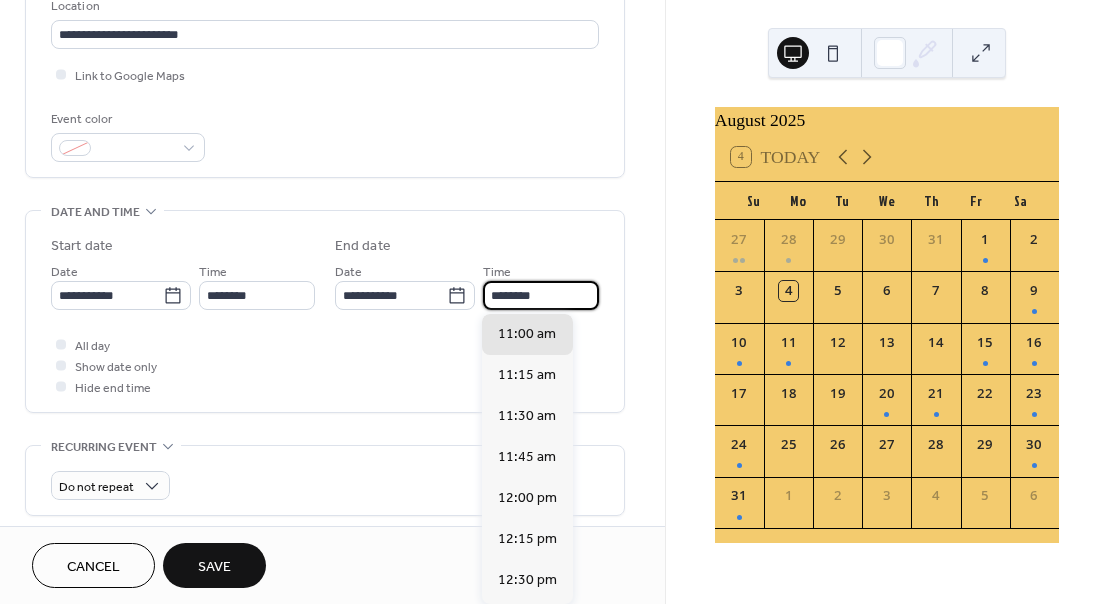 click on "********" at bounding box center (541, 295) 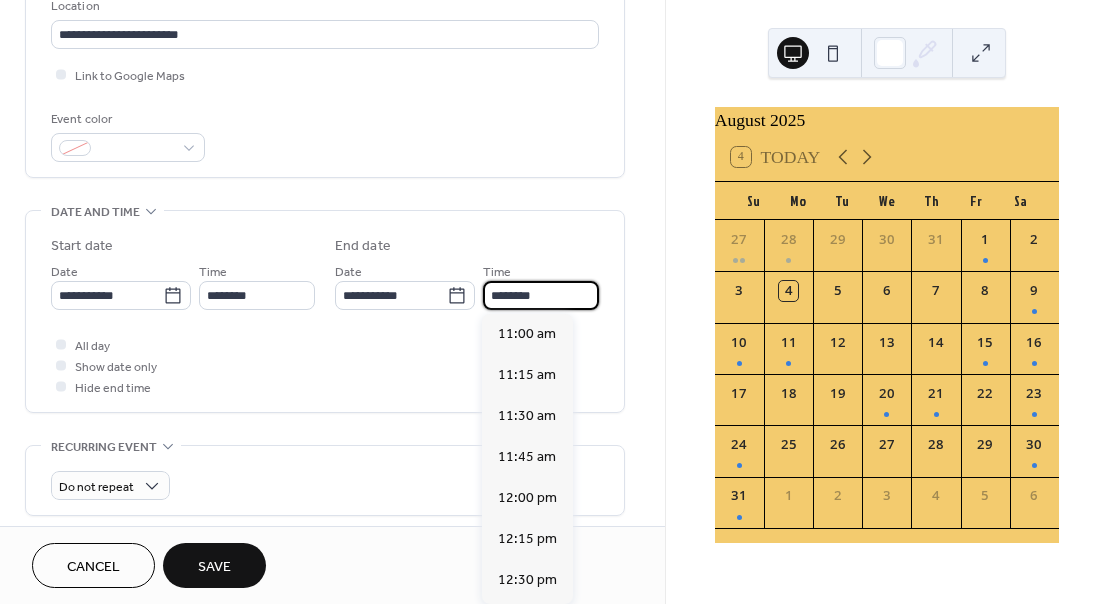 type on "********" 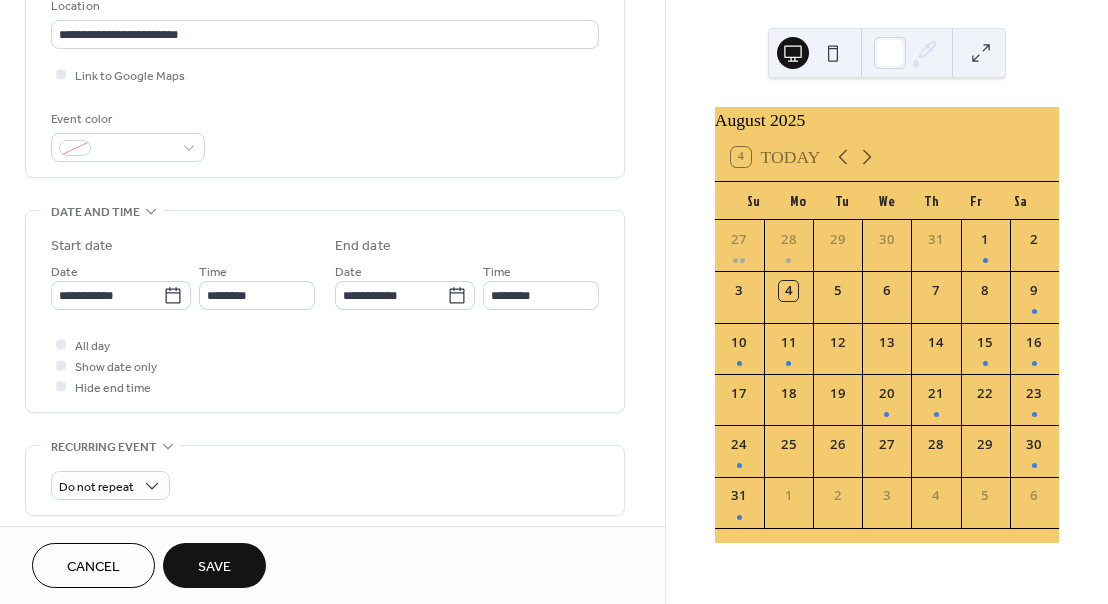click on "All day Show date only Hide end time" at bounding box center (325, 365) 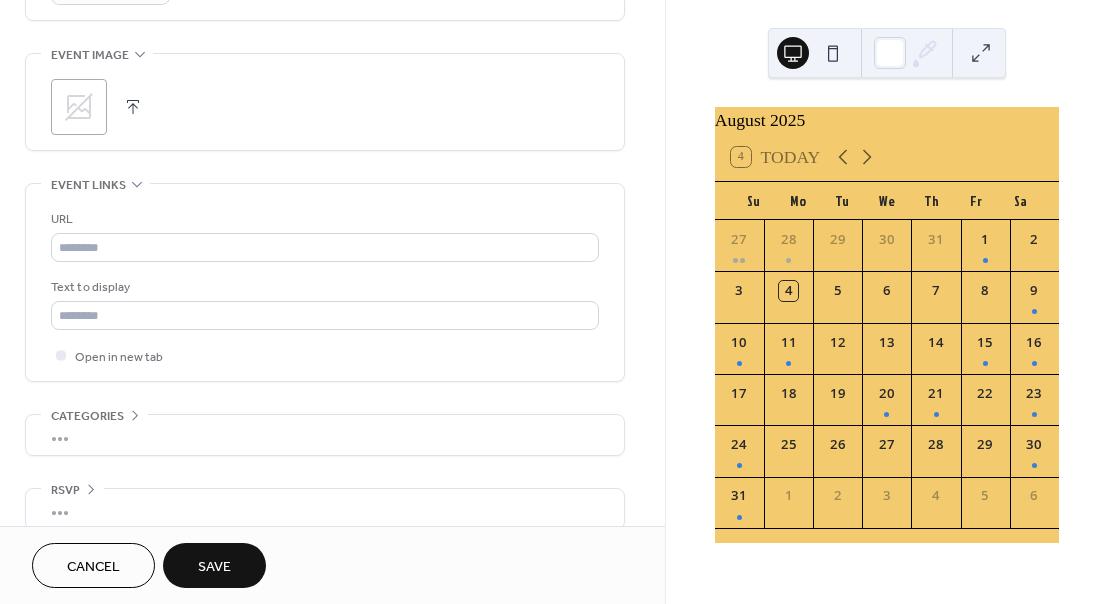 scroll, scrollTop: 960, scrollLeft: 0, axis: vertical 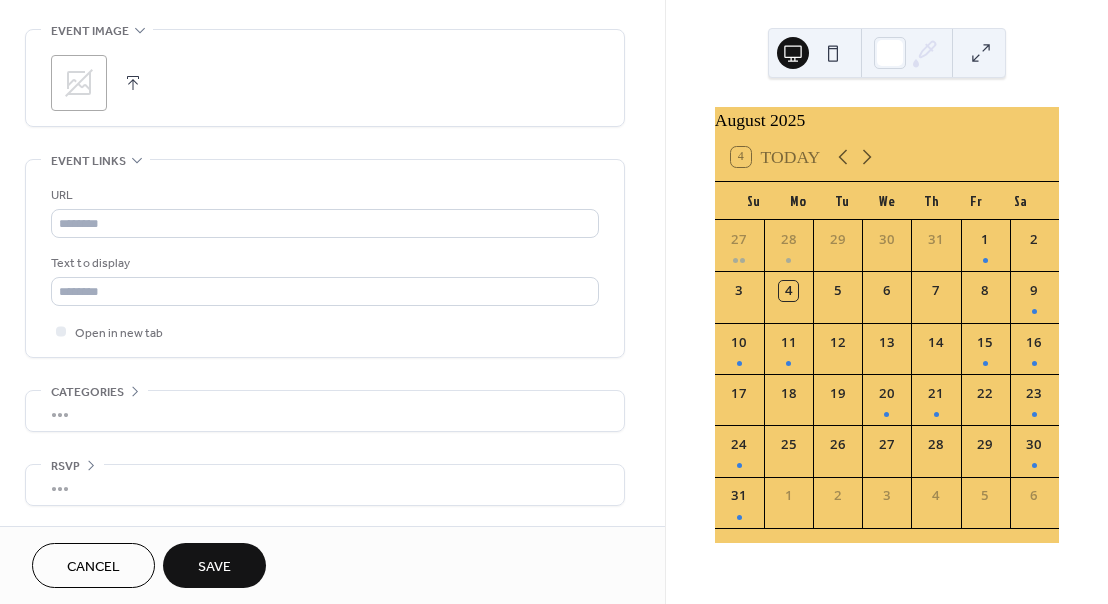 click on "Save" at bounding box center [214, 565] 